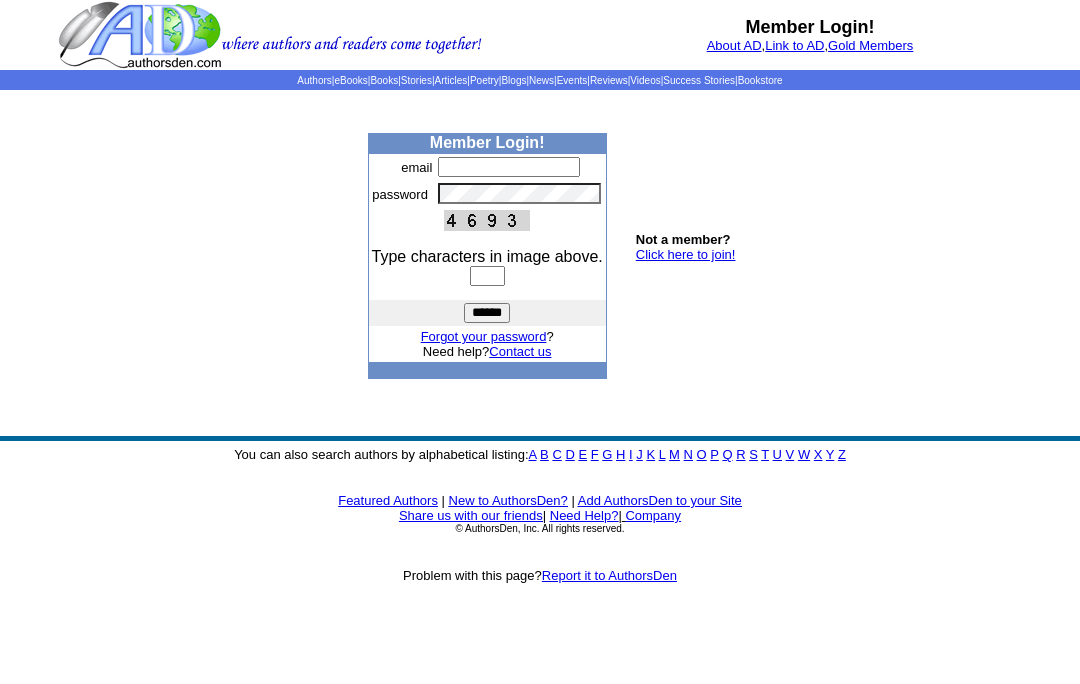 scroll, scrollTop: 0, scrollLeft: 0, axis: both 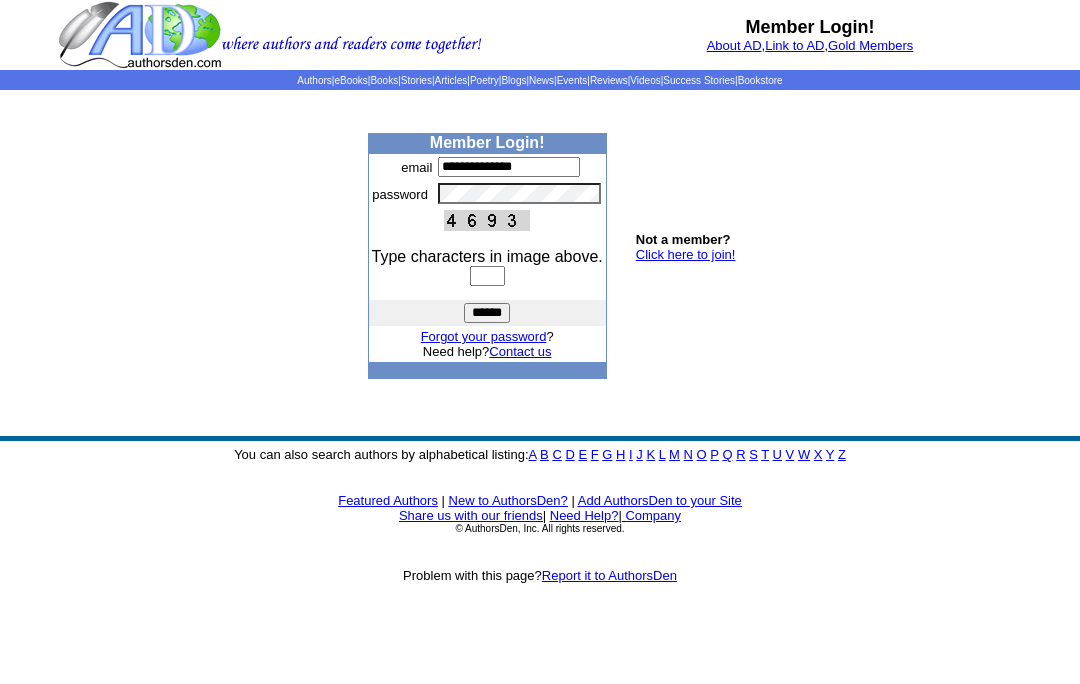 click at bounding box center (487, 276) 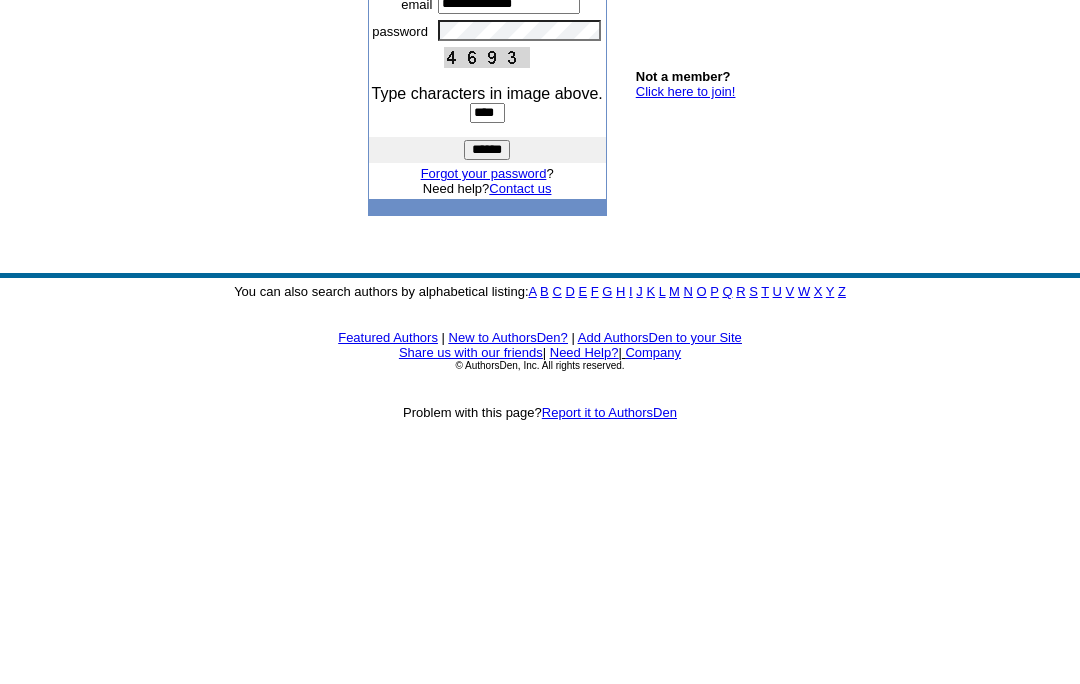 type on "****" 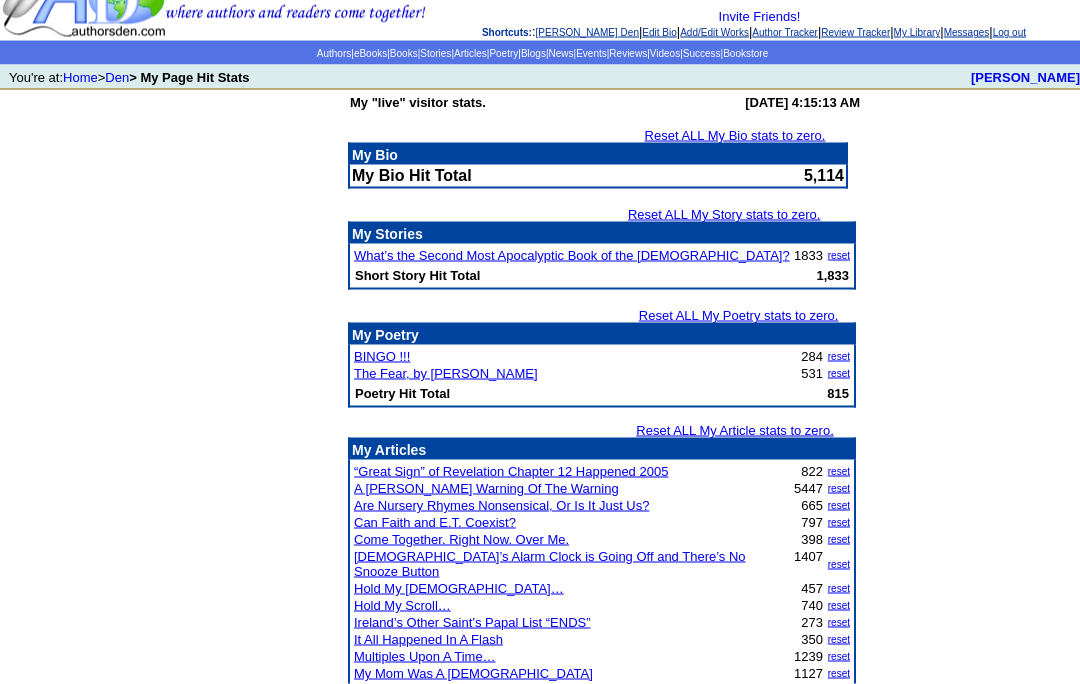scroll, scrollTop: 0, scrollLeft: 0, axis: both 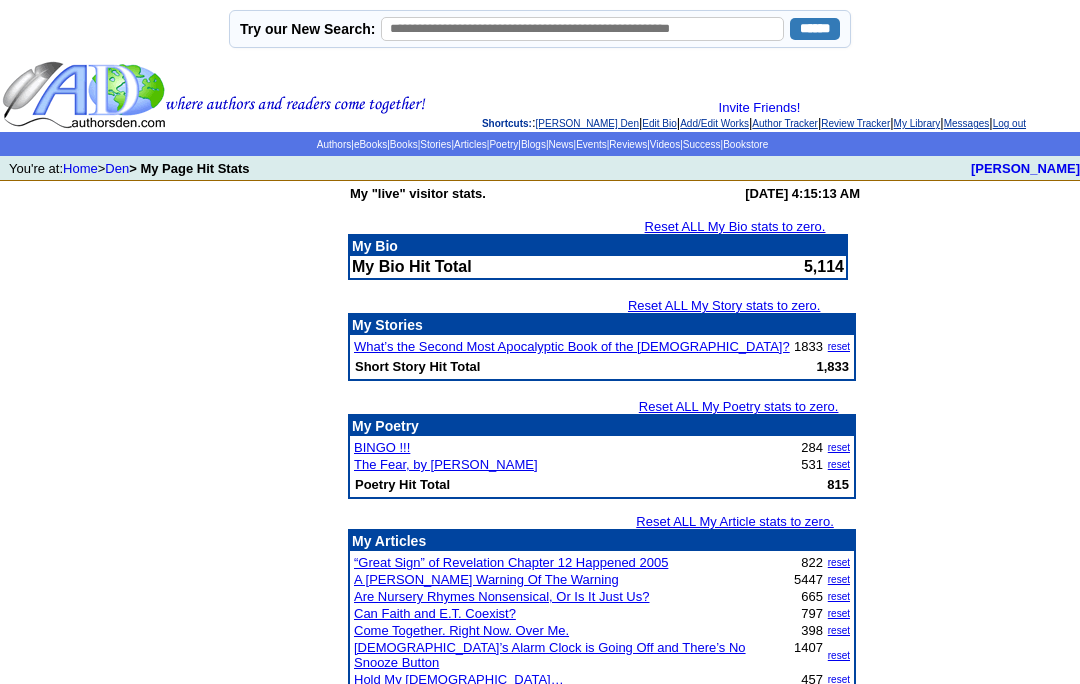 click on "Articles" 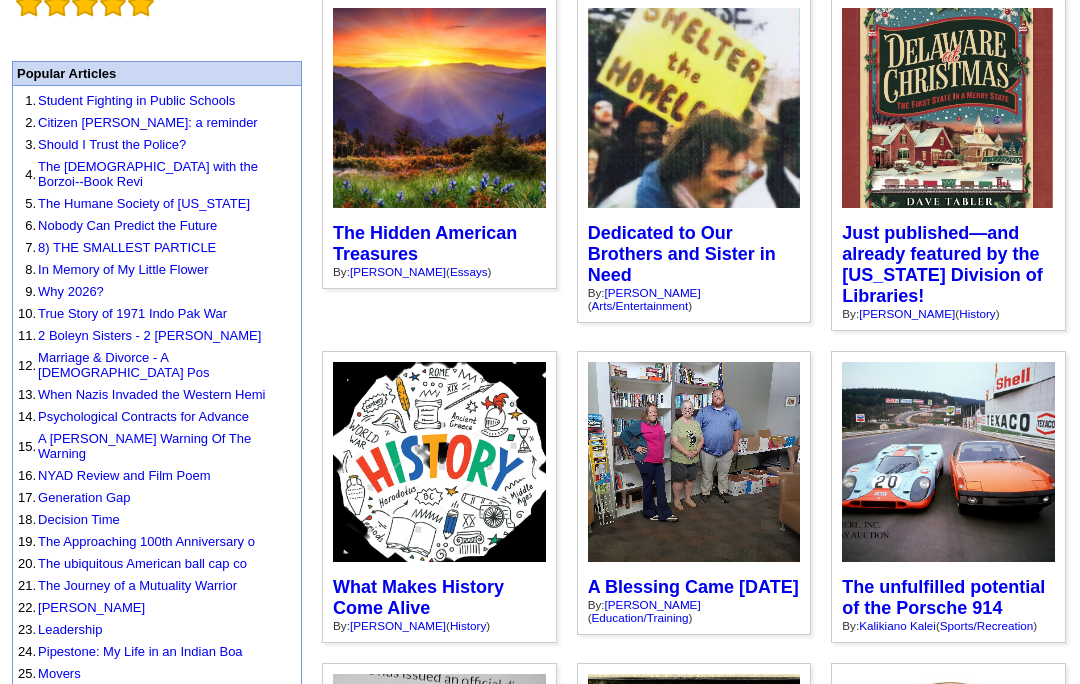 scroll, scrollTop: 0, scrollLeft: 0, axis: both 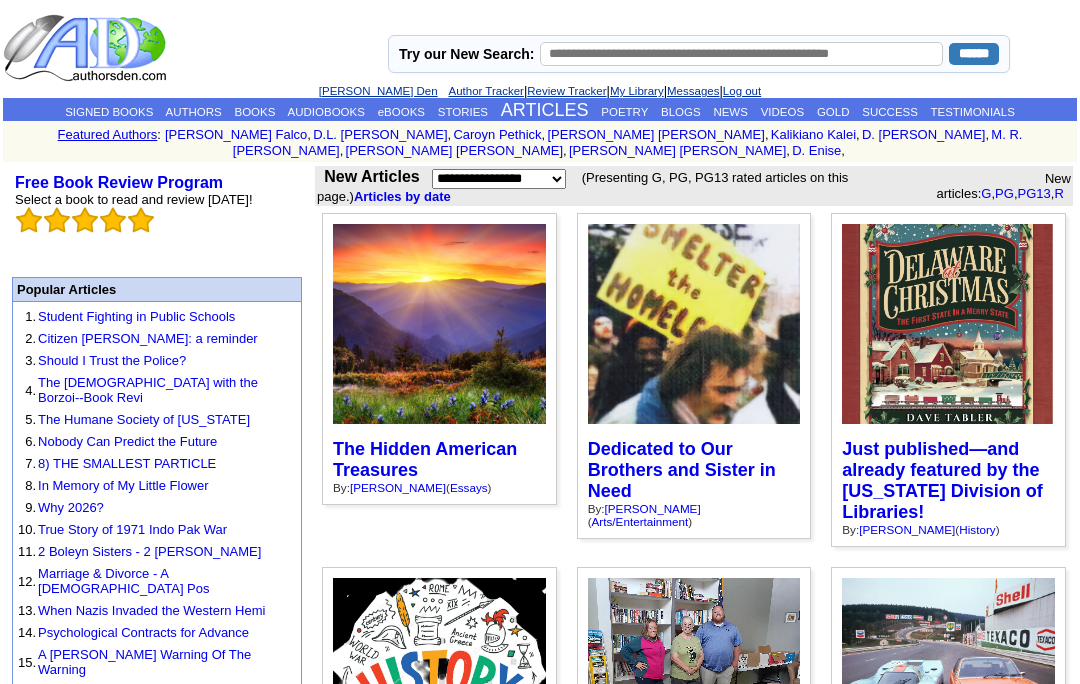 click on "AUTHORS" at bounding box center (193, 112) 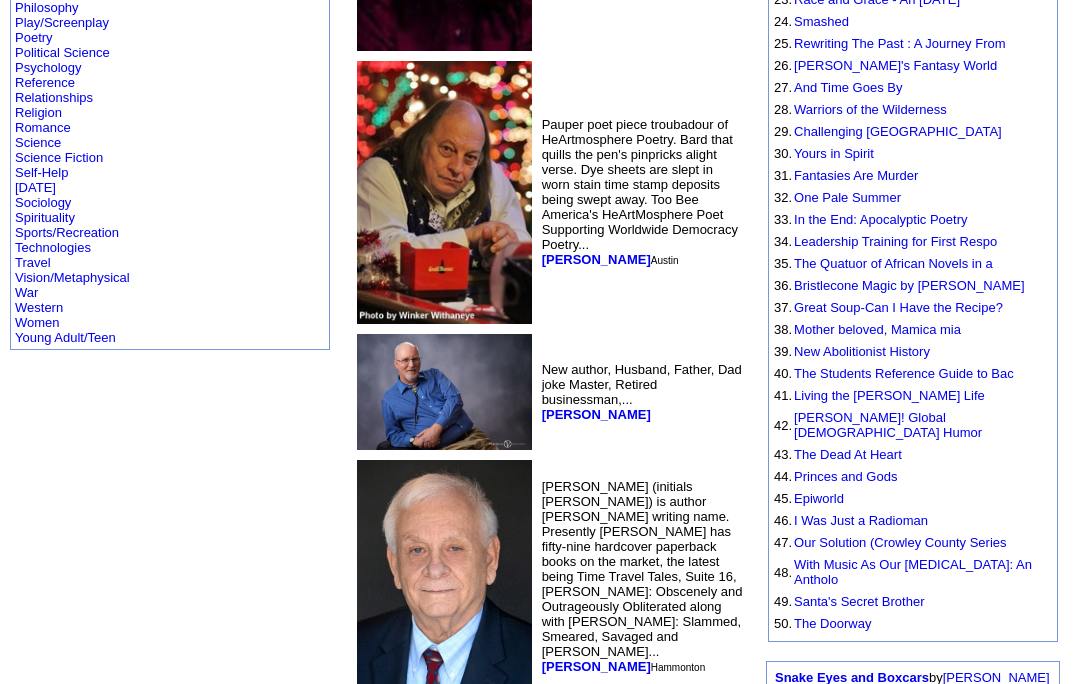 scroll, scrollTop: 861, scrollLeft: 0, axis: vertical 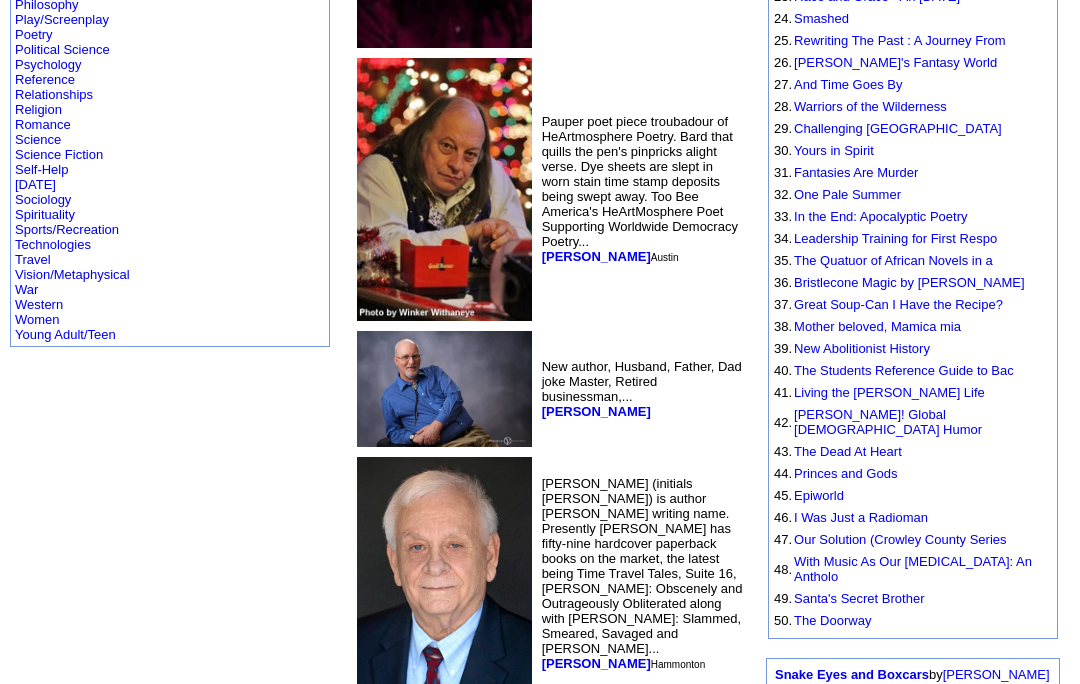 click on "Religion" at bounding box center [38, 109] 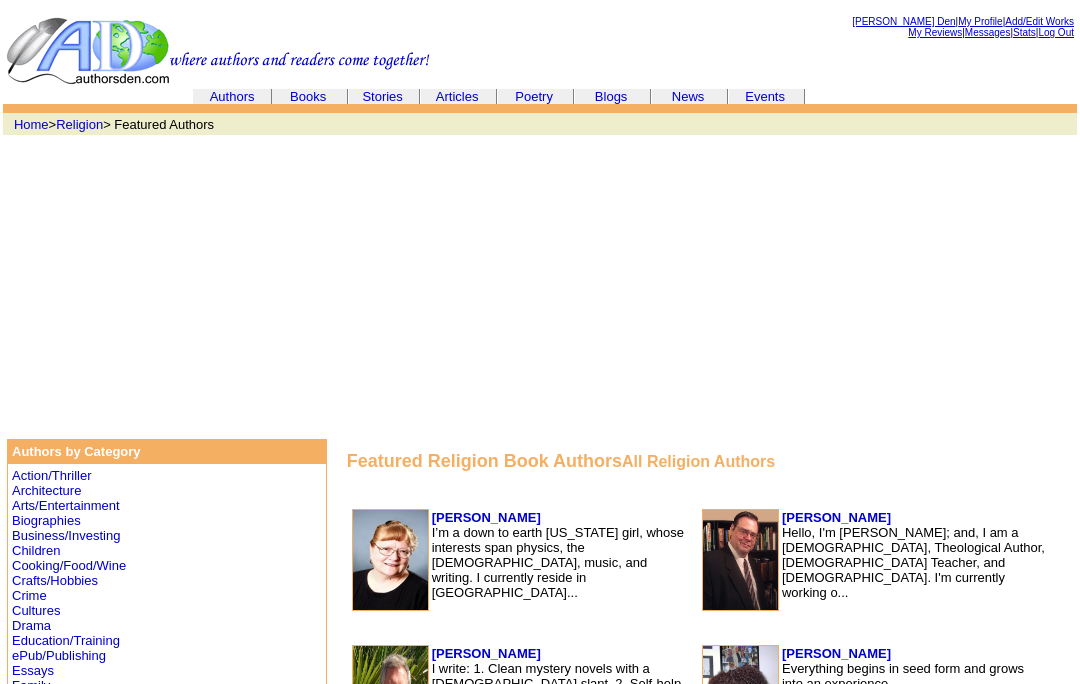 scroll, scrollTop: 0, scrollLeft: 0, axis: both 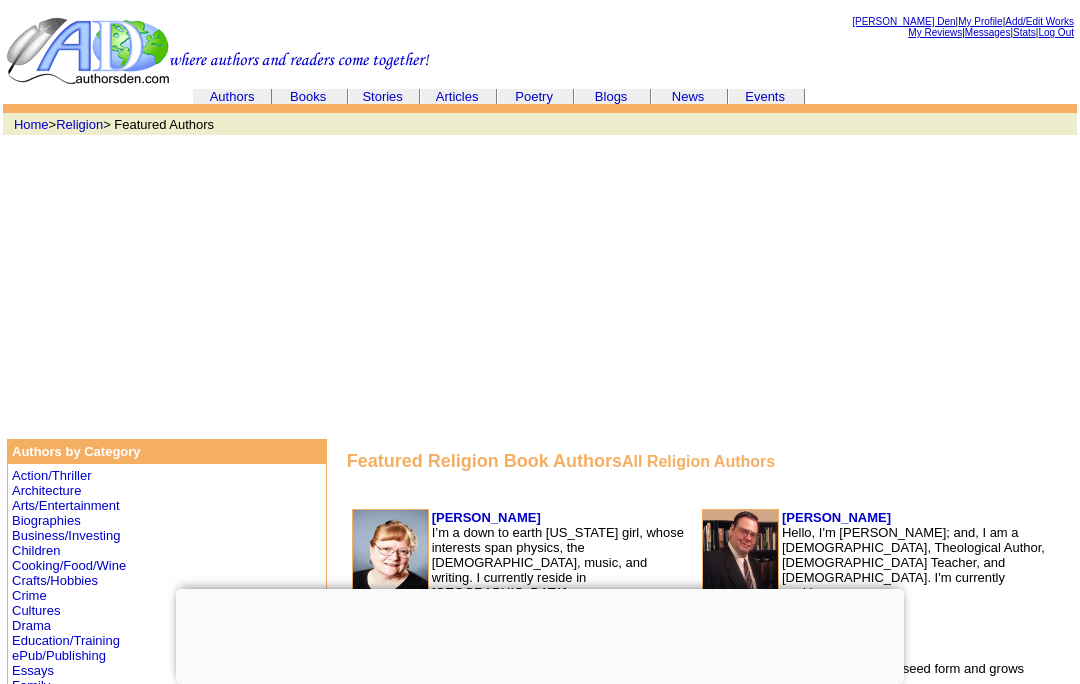 click on "Articles" at bounding box center [457, 96] 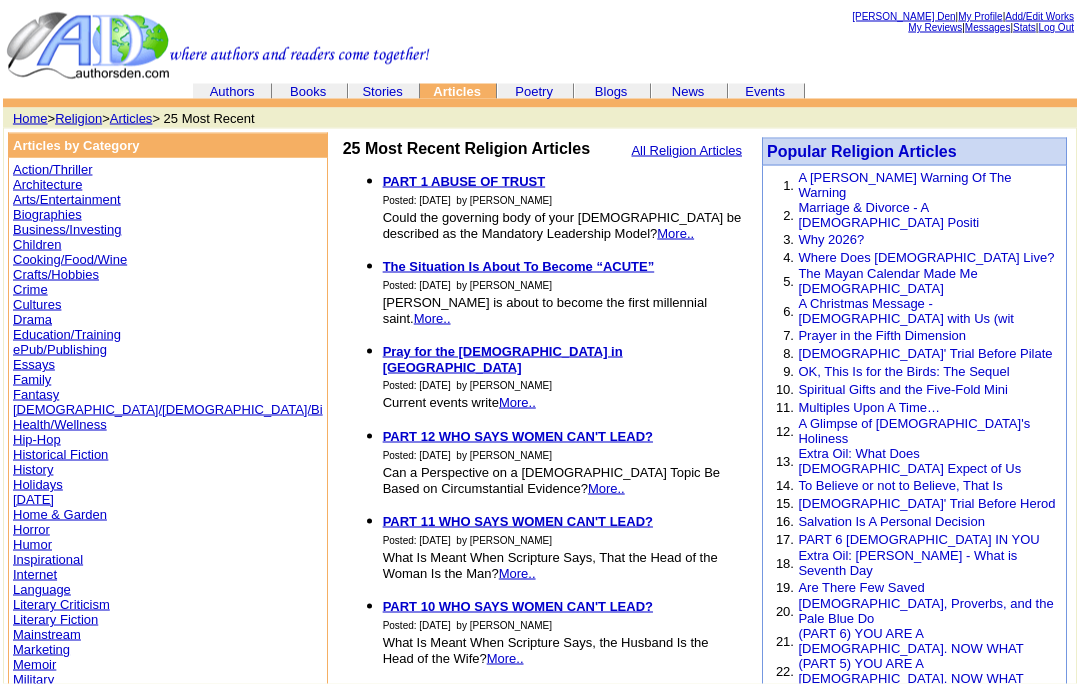 scroll, scrollTop: 0, scrollLeft: 0, axis: both 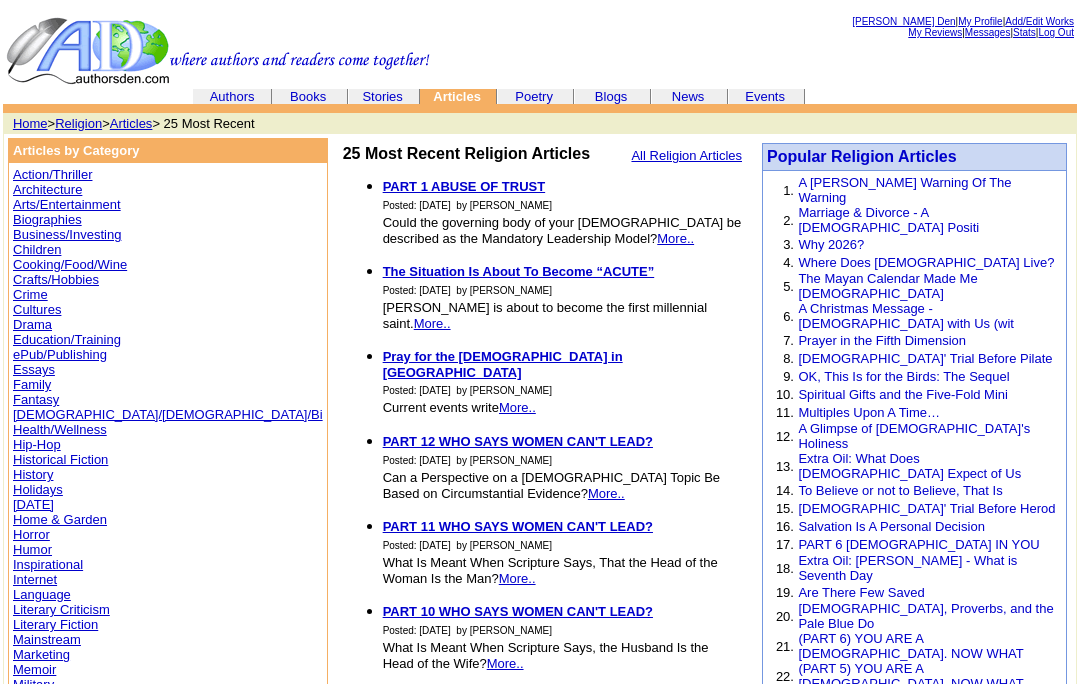 click on "[PERSON_NAME] Den" at bounding box center (903, 21) 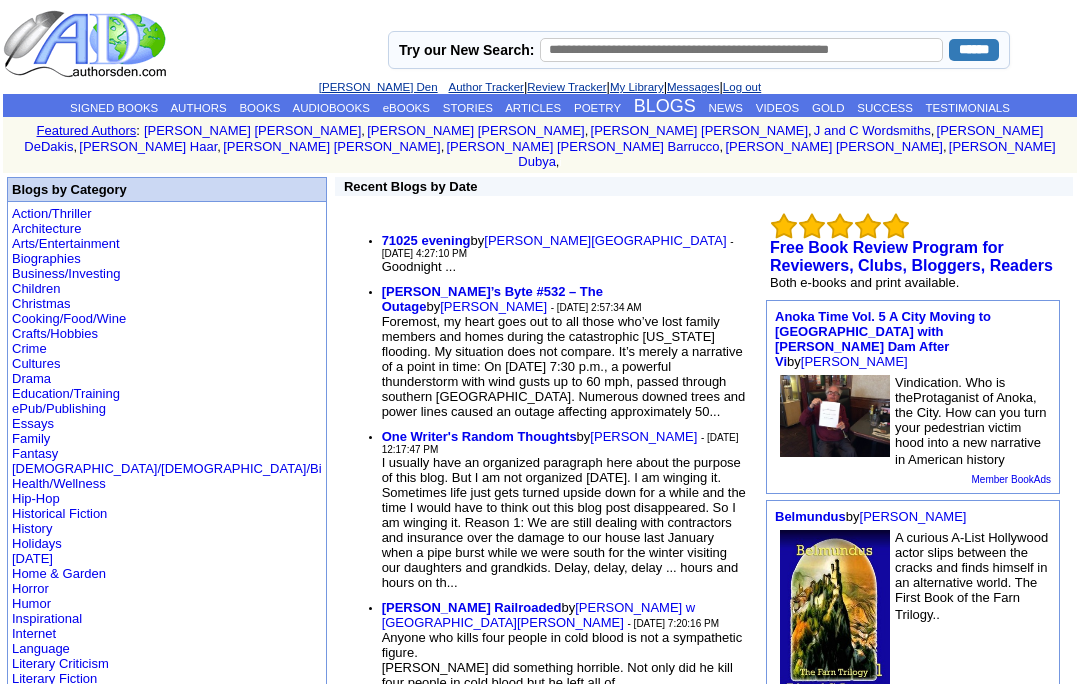 scroll, scrollTop: 0, scrollLeft: 0, axis: both 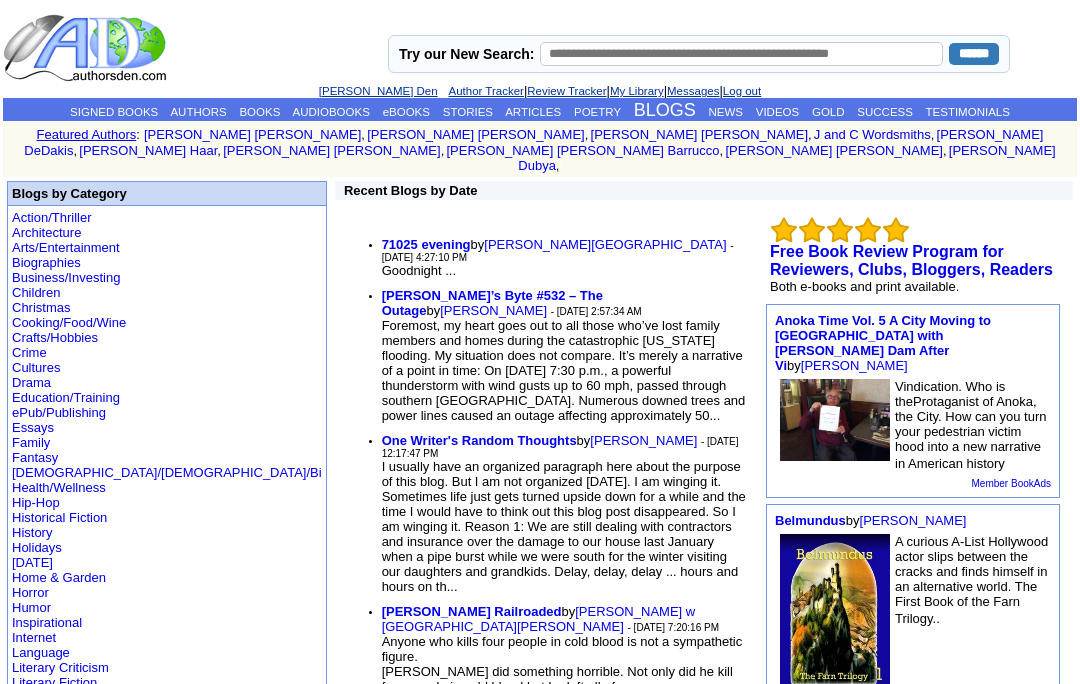 click on "NEWS" at bounding box center [725, 112] 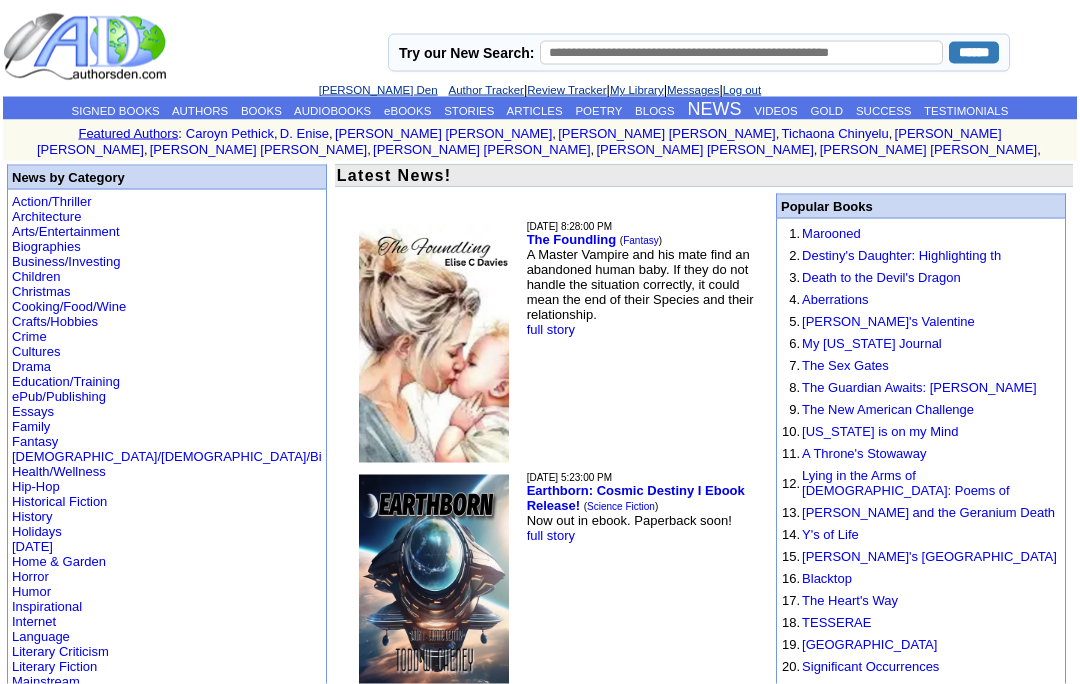 scroll, scrollTop: 0, scrollLeft: 0, axis: both 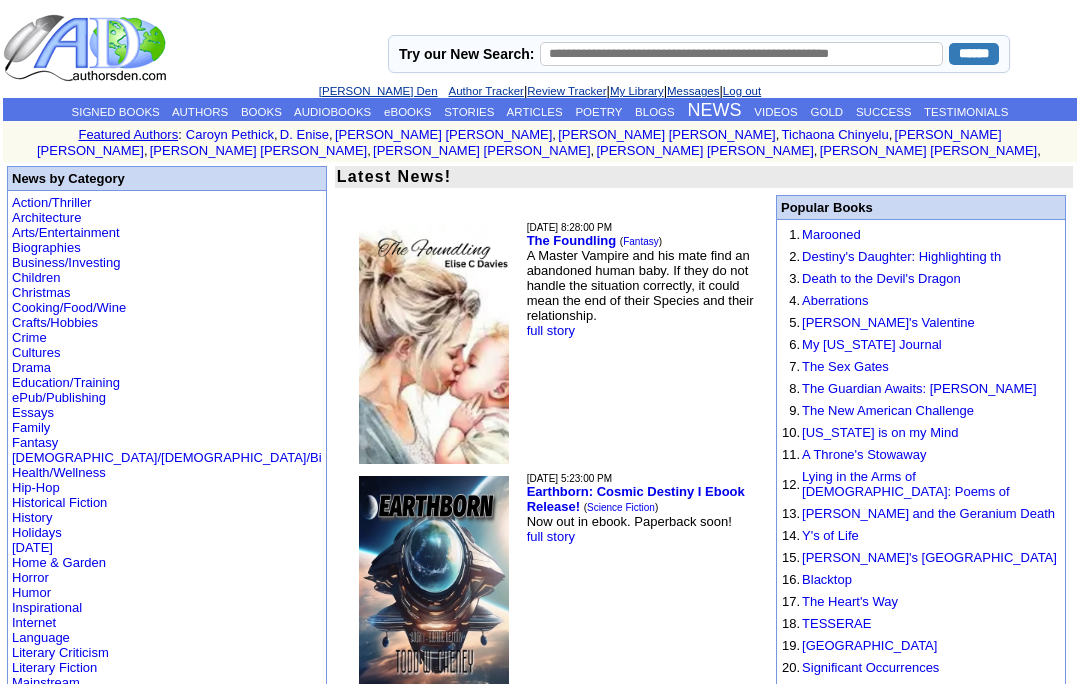 click on "AUTHORS" at bounding box center [200, 112] 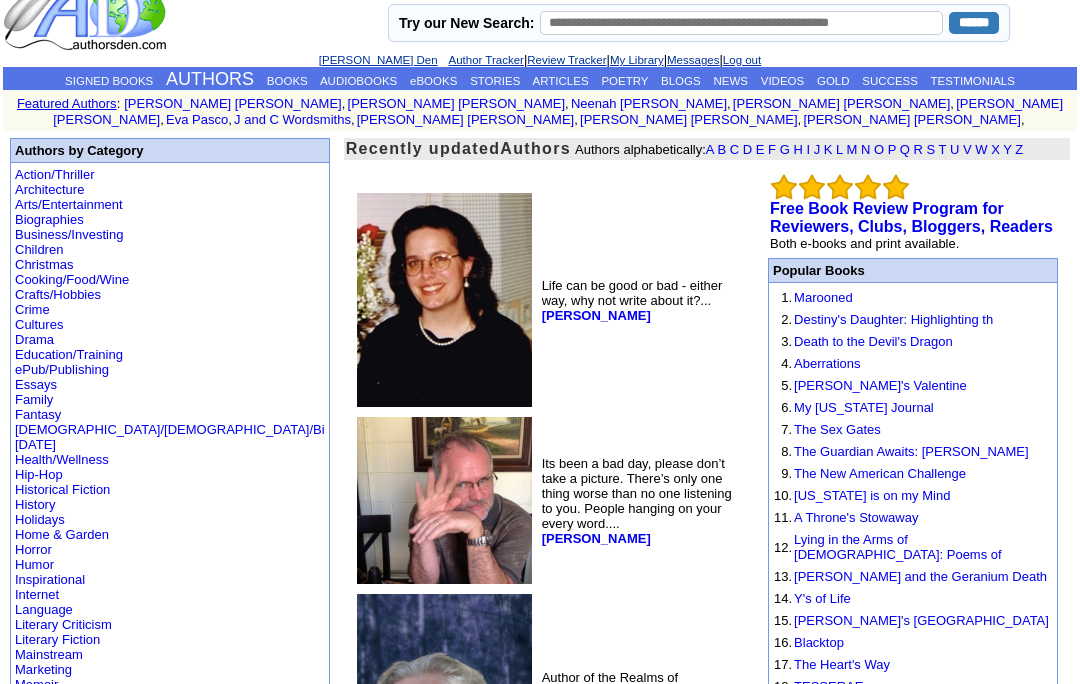 scroll, scrollTop: 0, scrollLeft: 0, axis: both 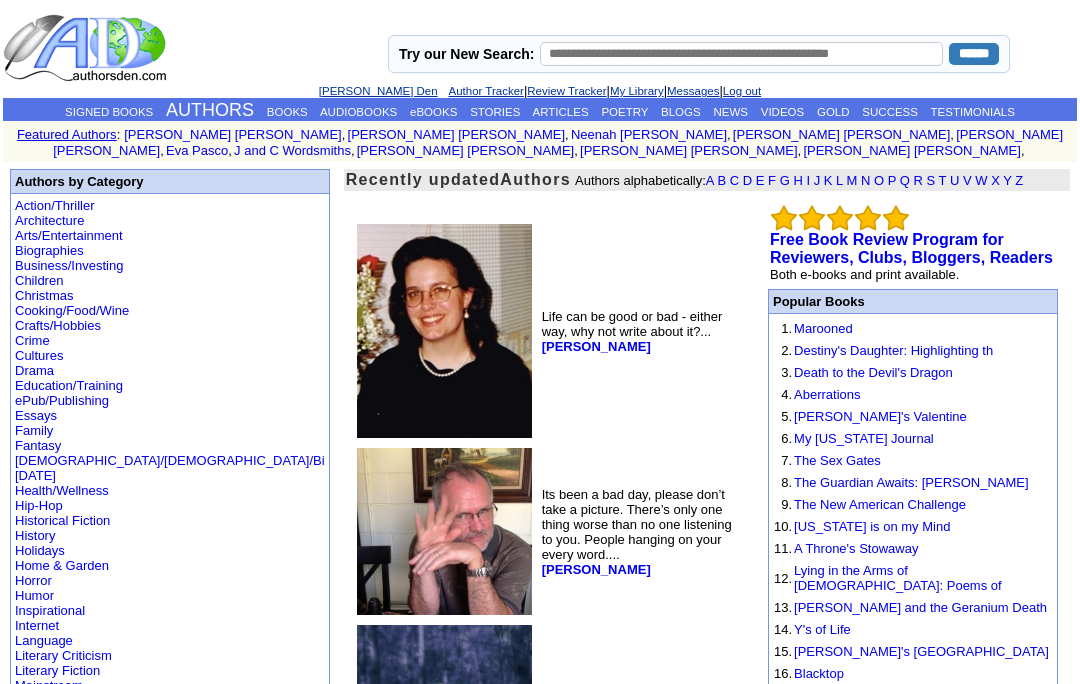 click on "[PERSON_NAME] Den" at bounding box center [378, 91] 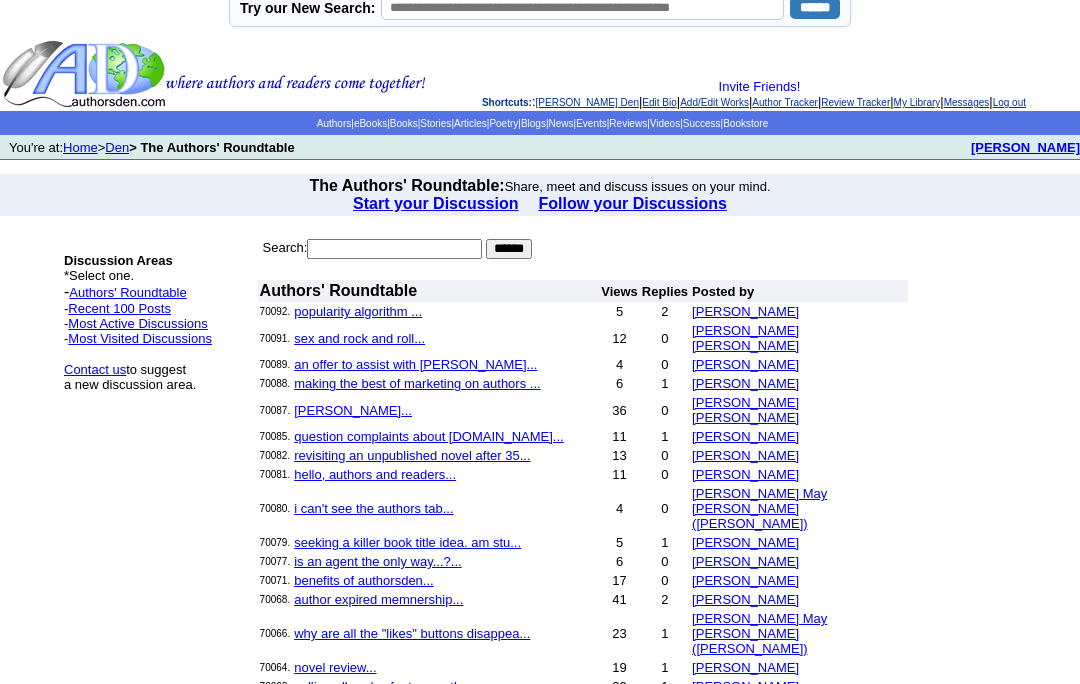 scroll, scrollTop: 19, scrollLeft: 0, axis: vertical 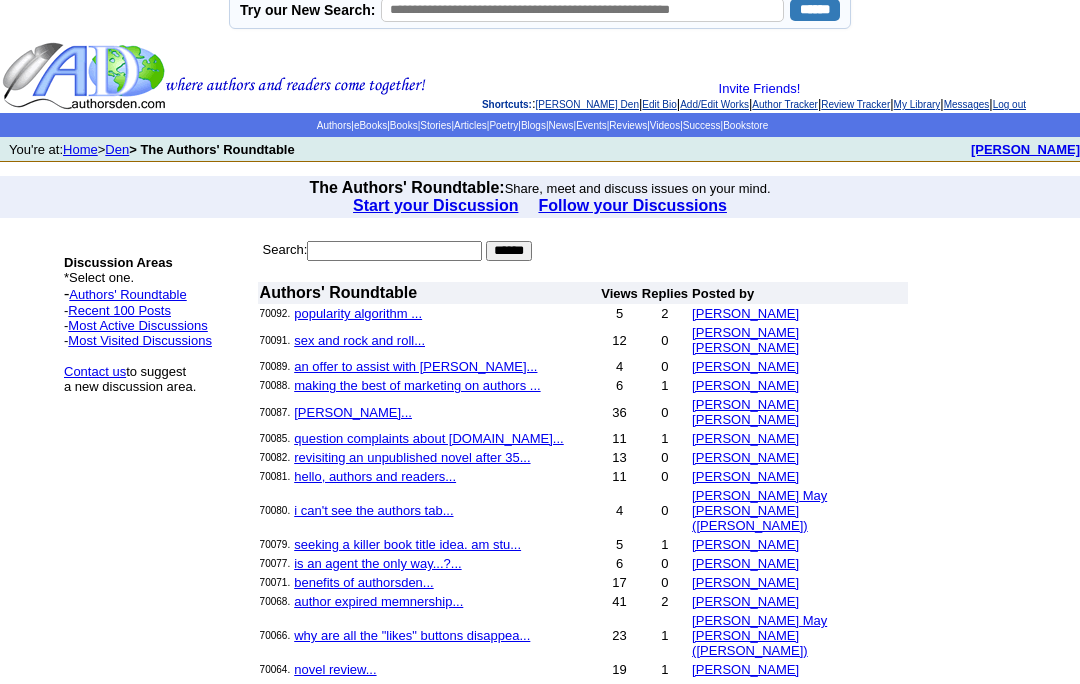 click on "Recent 100 Posts" at bounding box center (119, 310) 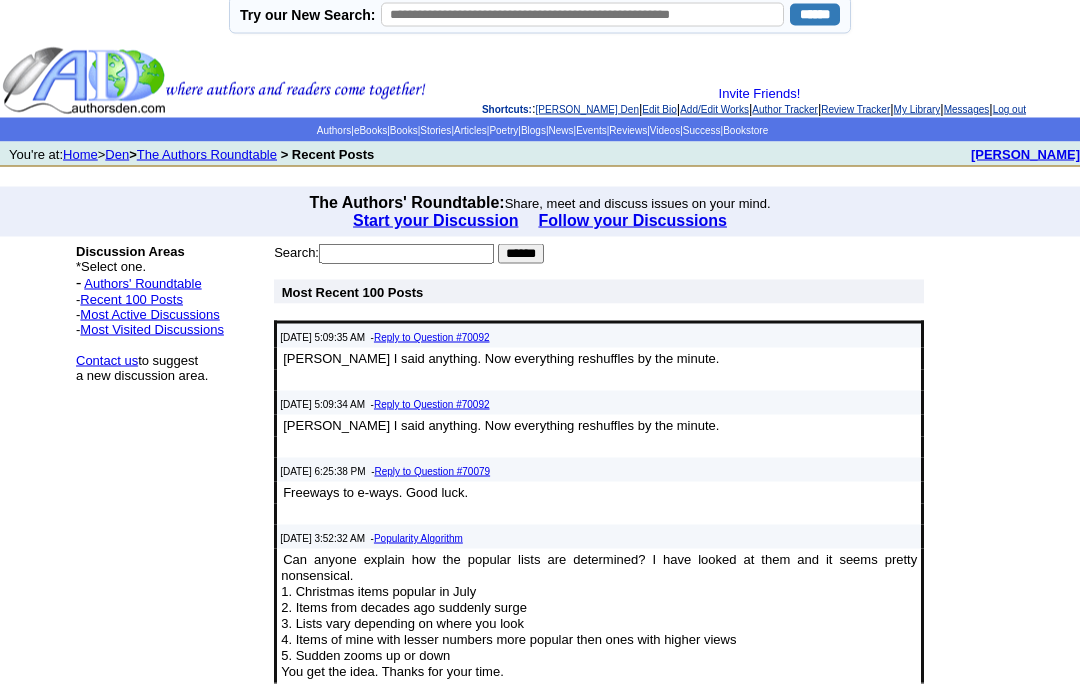 scroll, scrollTop: 0, scrollLeft: 0, axis: both 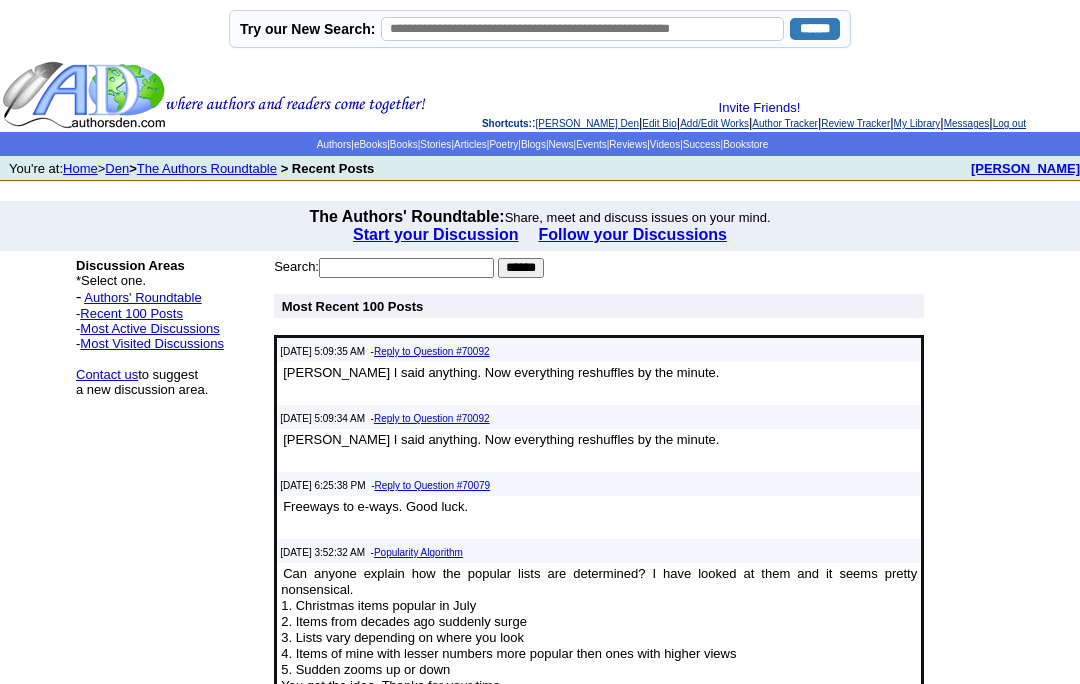 click on "Articles" 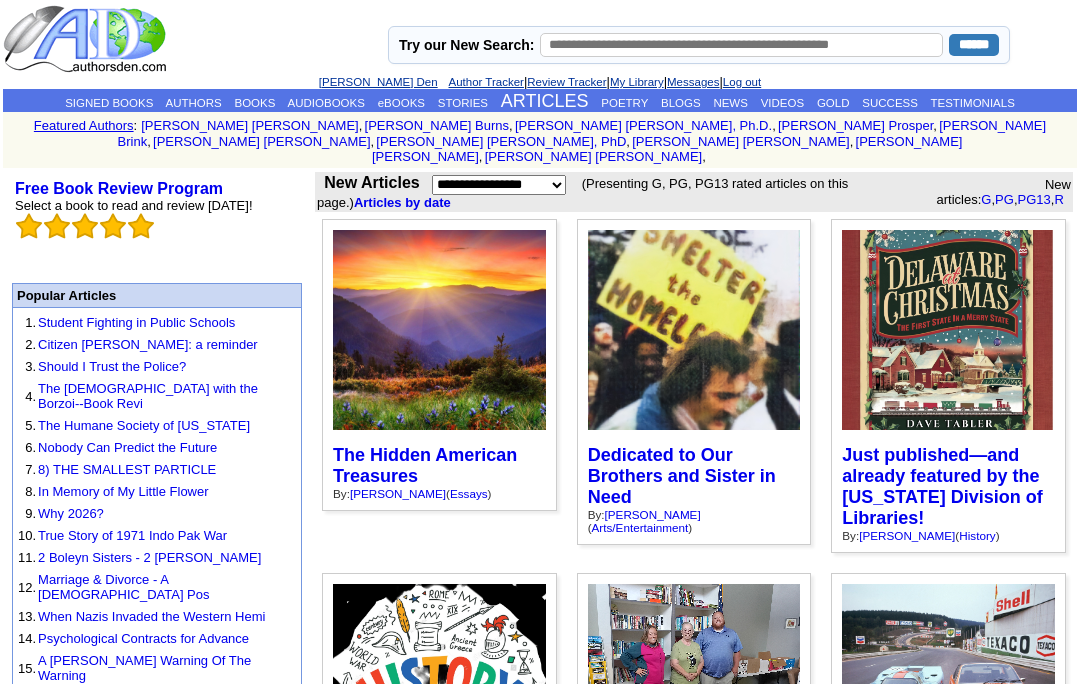 scroll, scrollTop: 0, scrollLeft: 0, axis: both 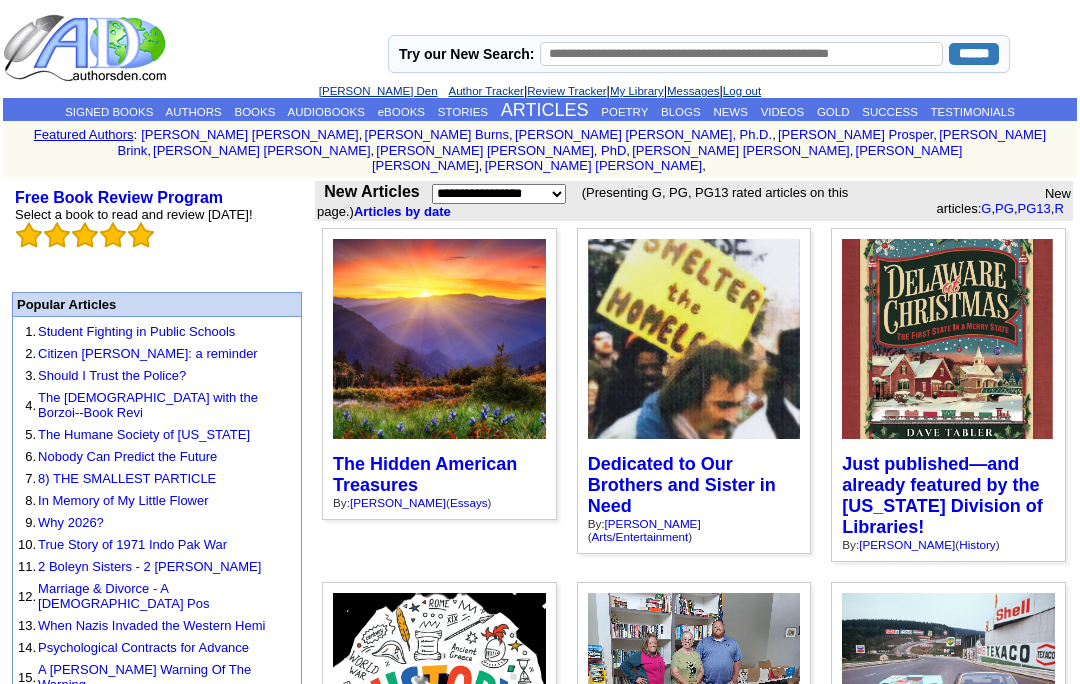 click on "[PERSON_NAME] Den" at bounding box center [378, 91] 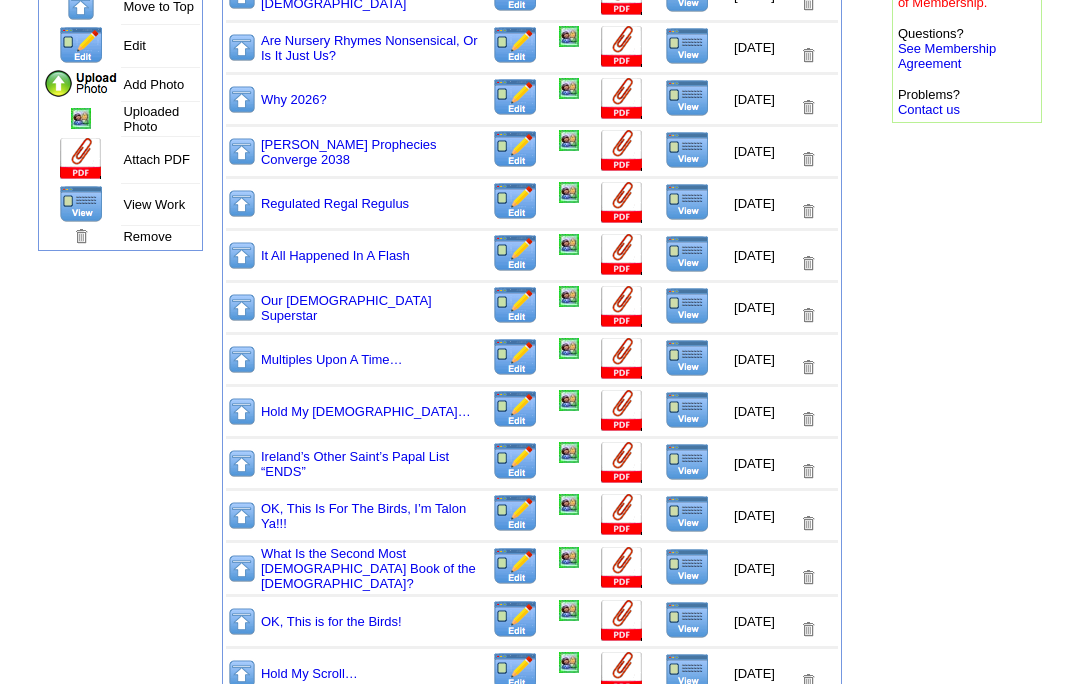 scroll, scrollTop: 383, scrollLeft: 0, axis: vertical 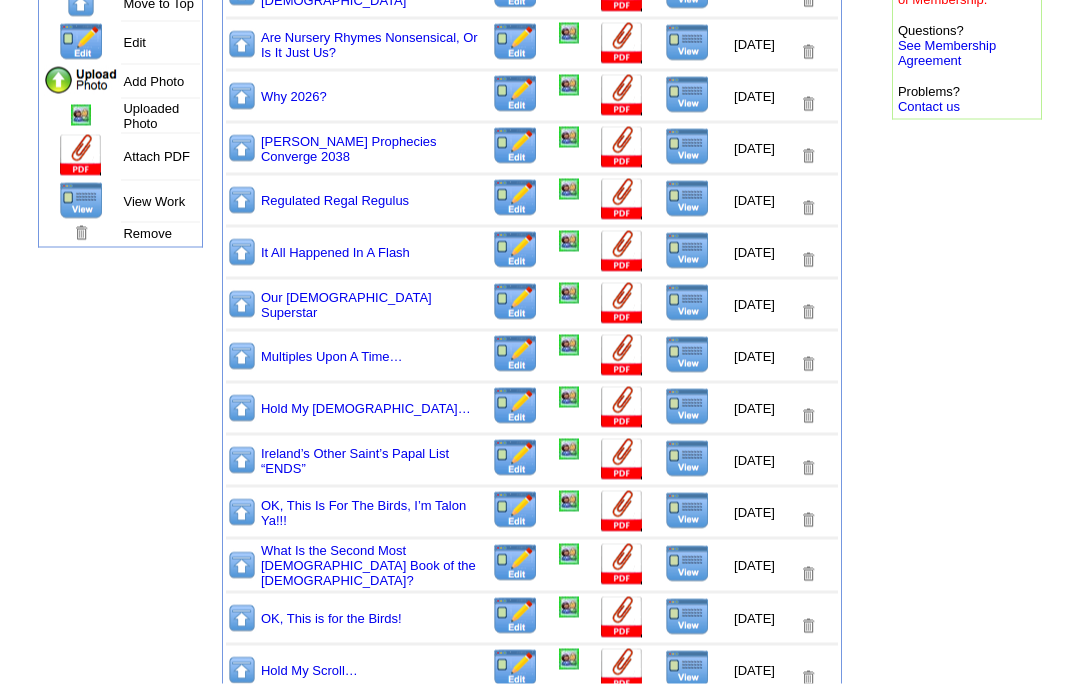 click at bounding box center [687, 251] 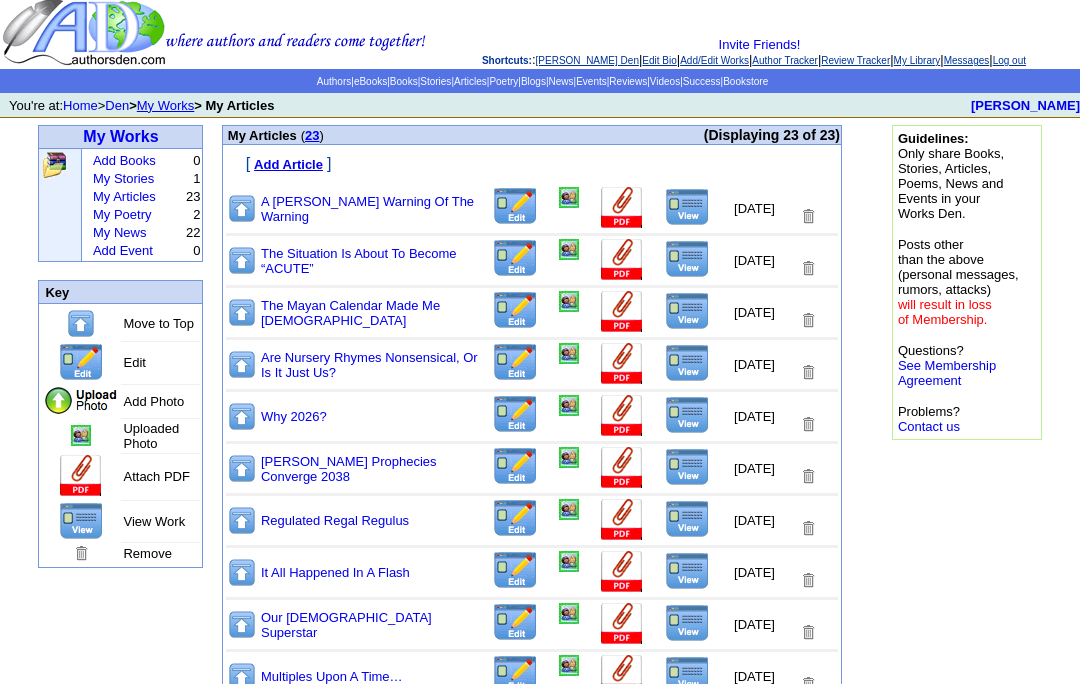 scroll, scrollTop: 0, scrollLeft: 0, axis: both 